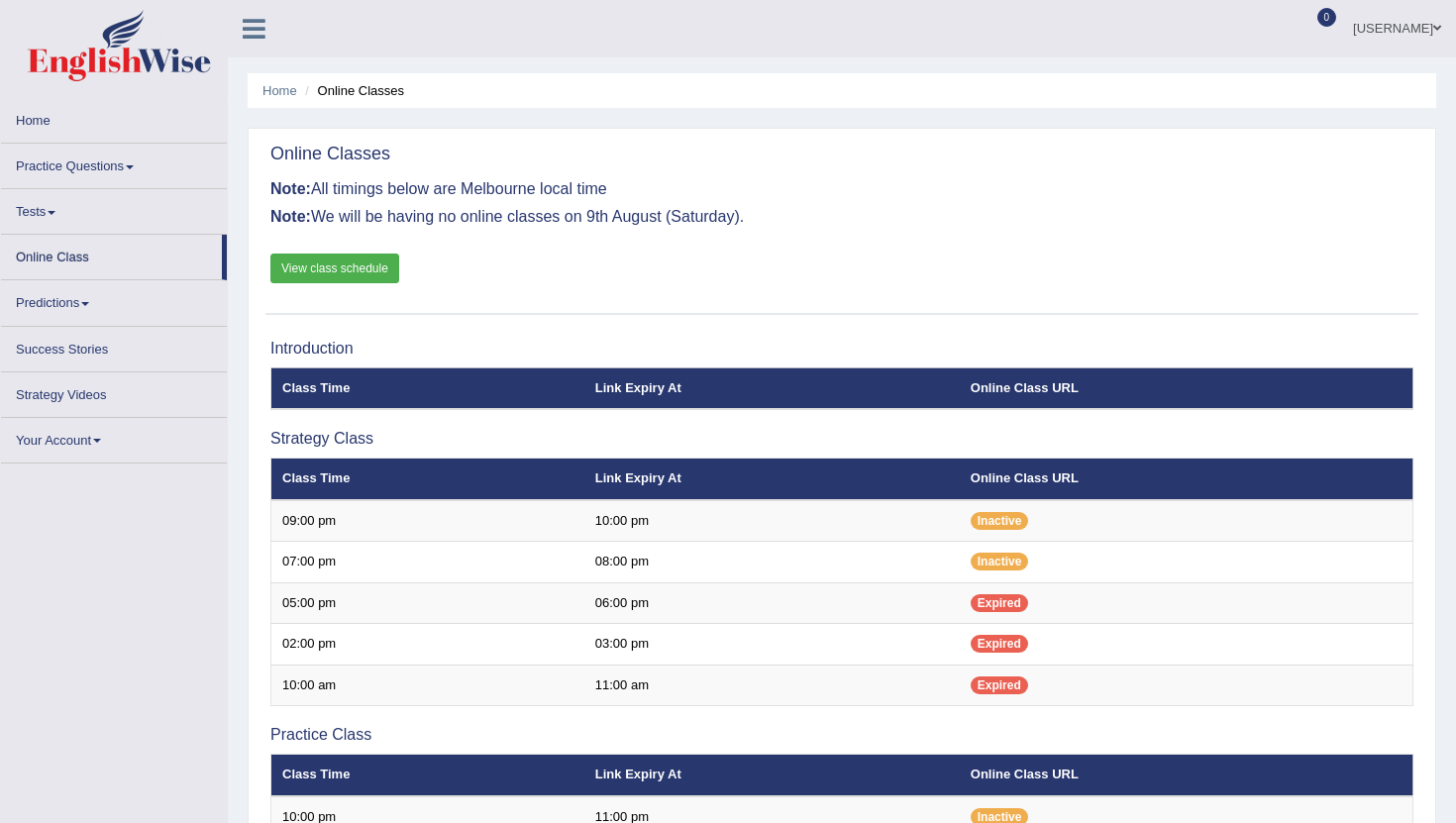 scroll, scrollTop: 0, scrollLeft: 0, axis: both 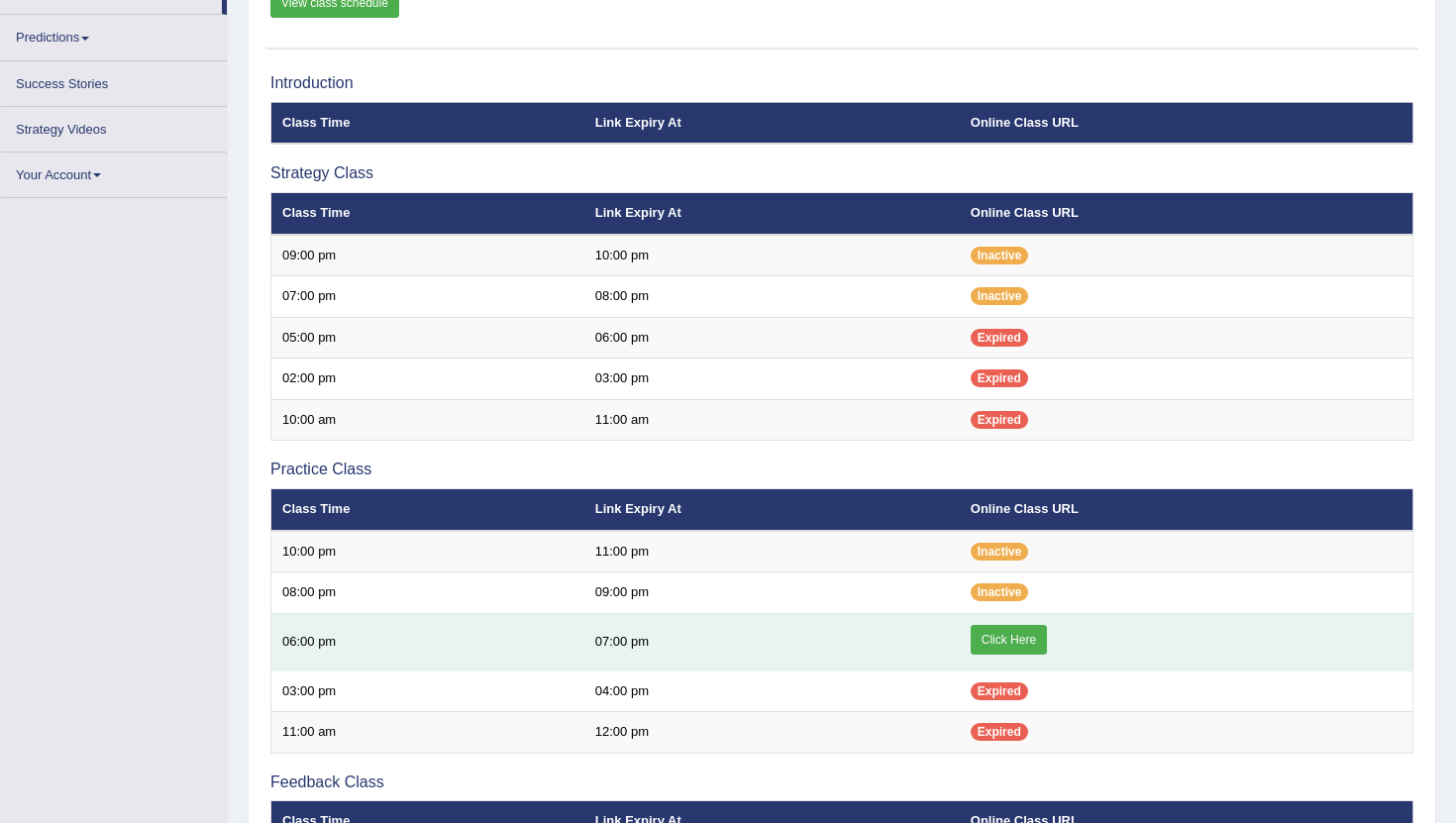 click on "Click Here" at bounding box center (1008, 640) 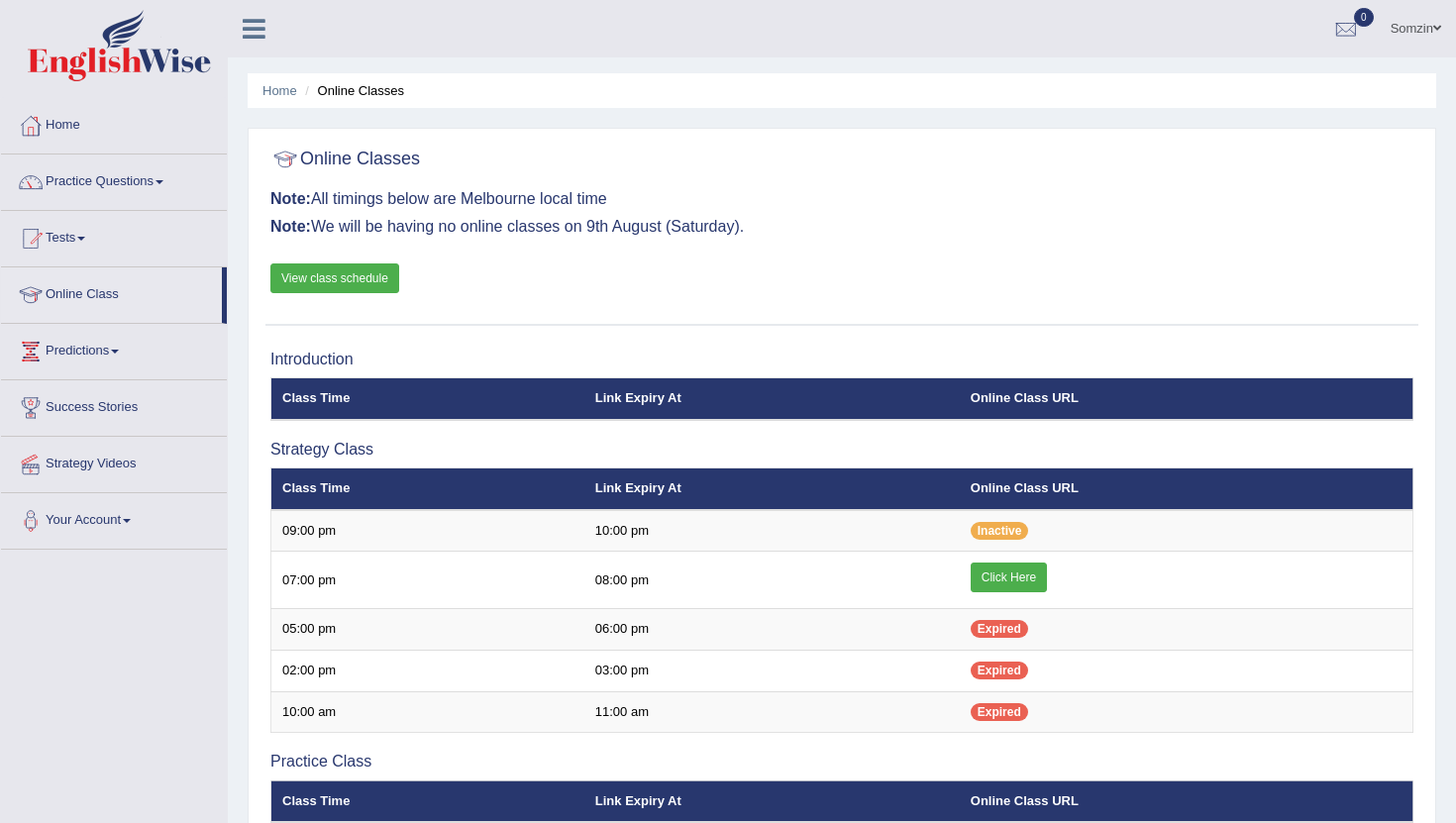scroll, scrollTop: 0, scrollLeft: 0, axis: both 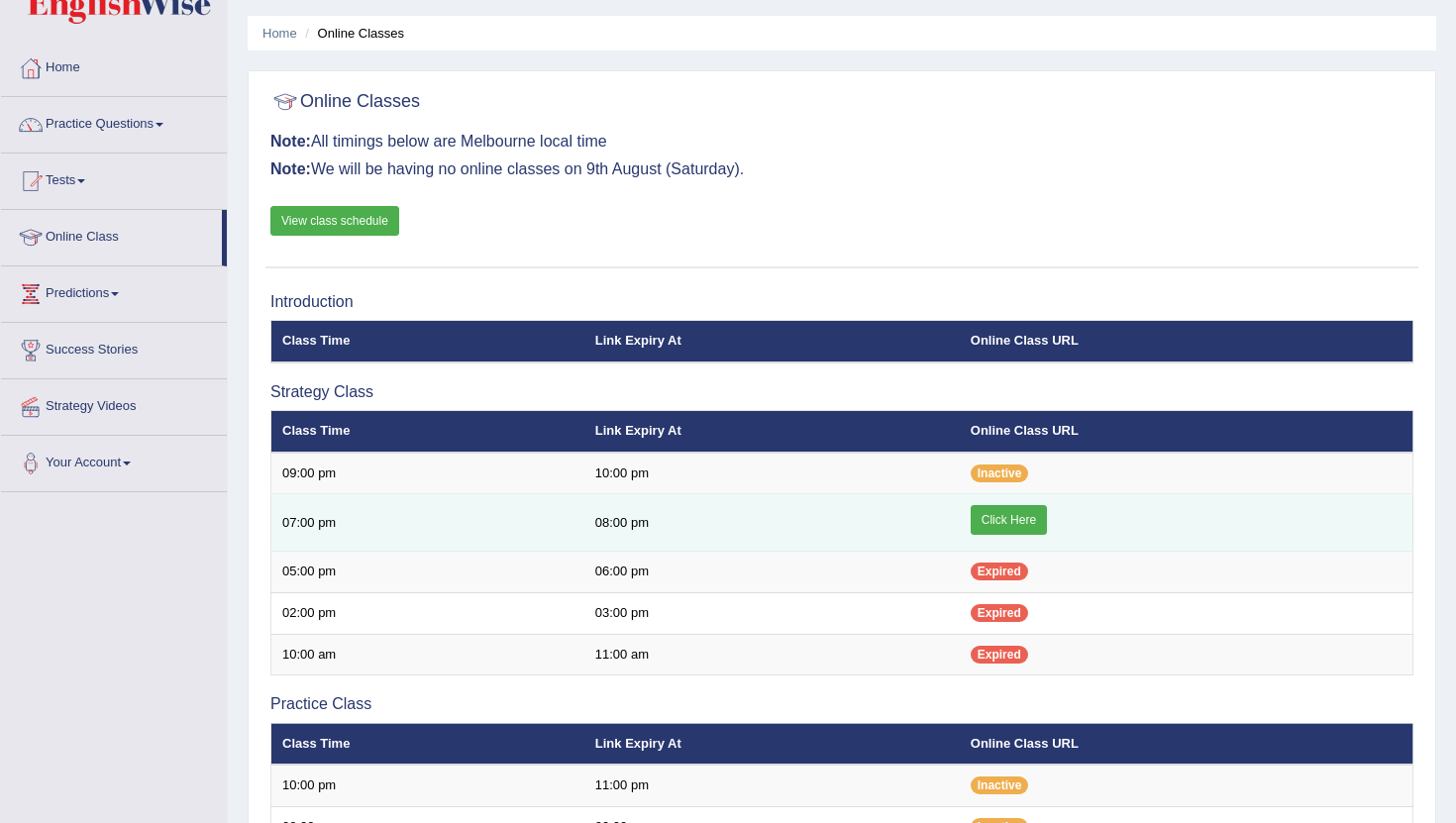 click on "Click Here" at bounding box center [1008, 520] 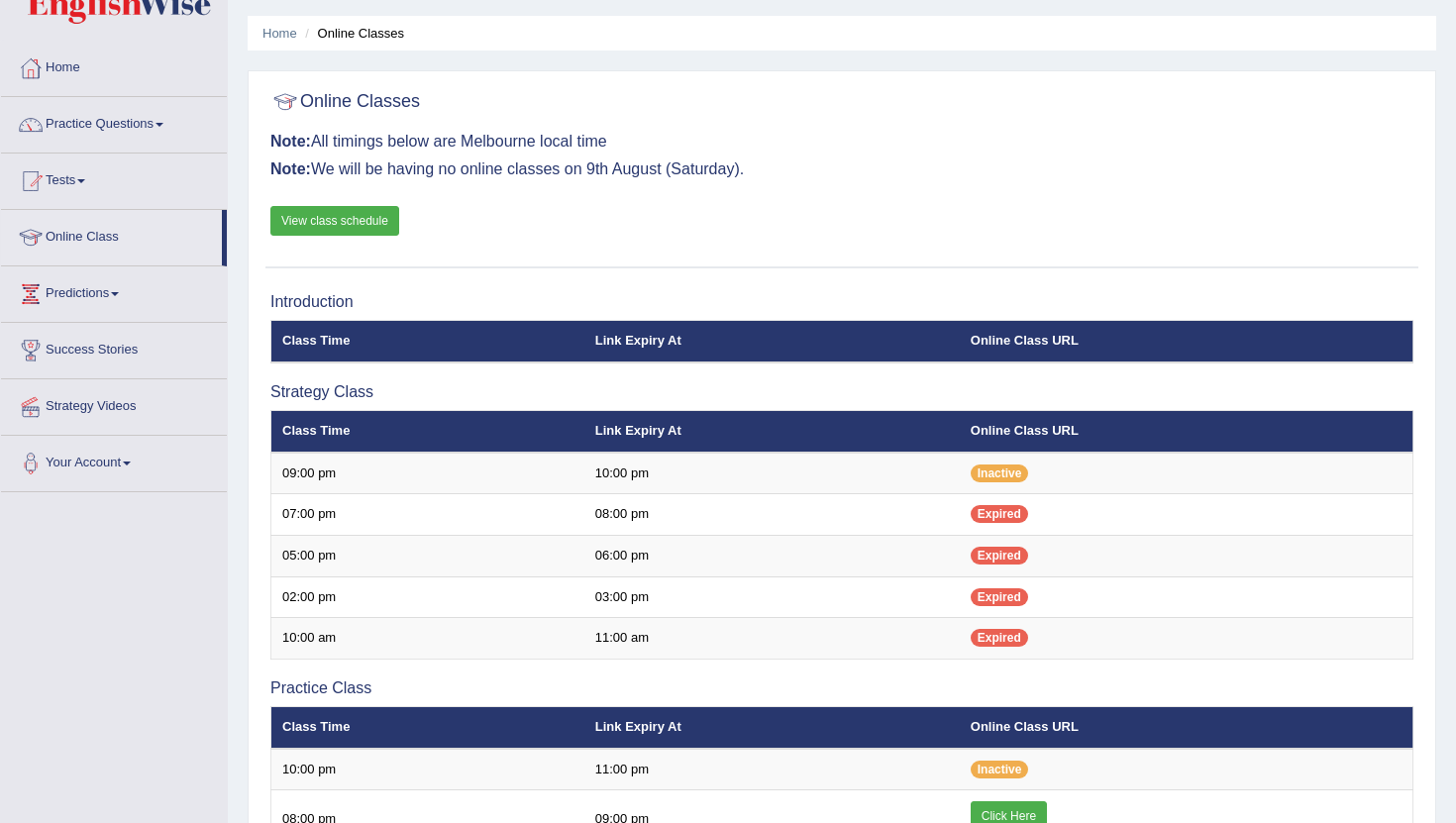 scroll, scrollTop: 57, scrollLeft: 0, axis: vertical 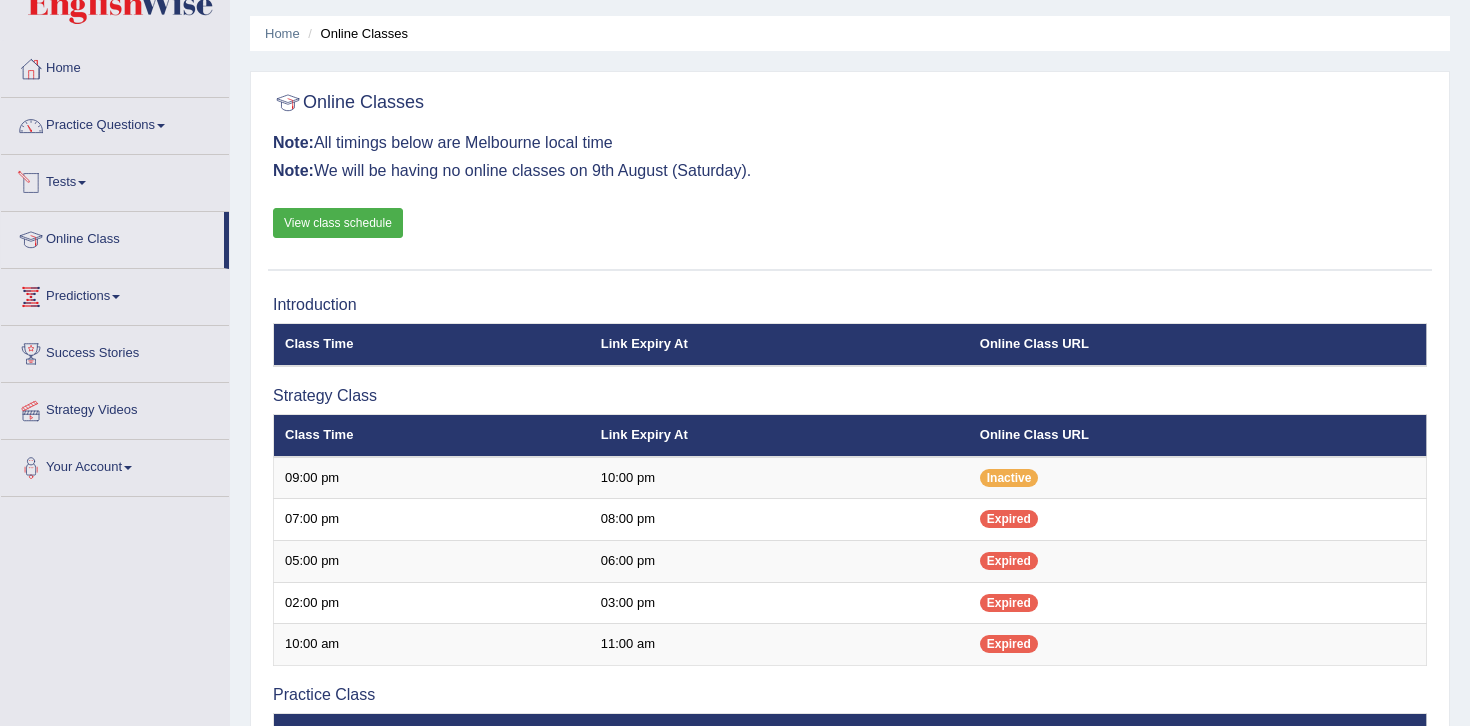 click on "Tests" at bounding box center [115, 180] 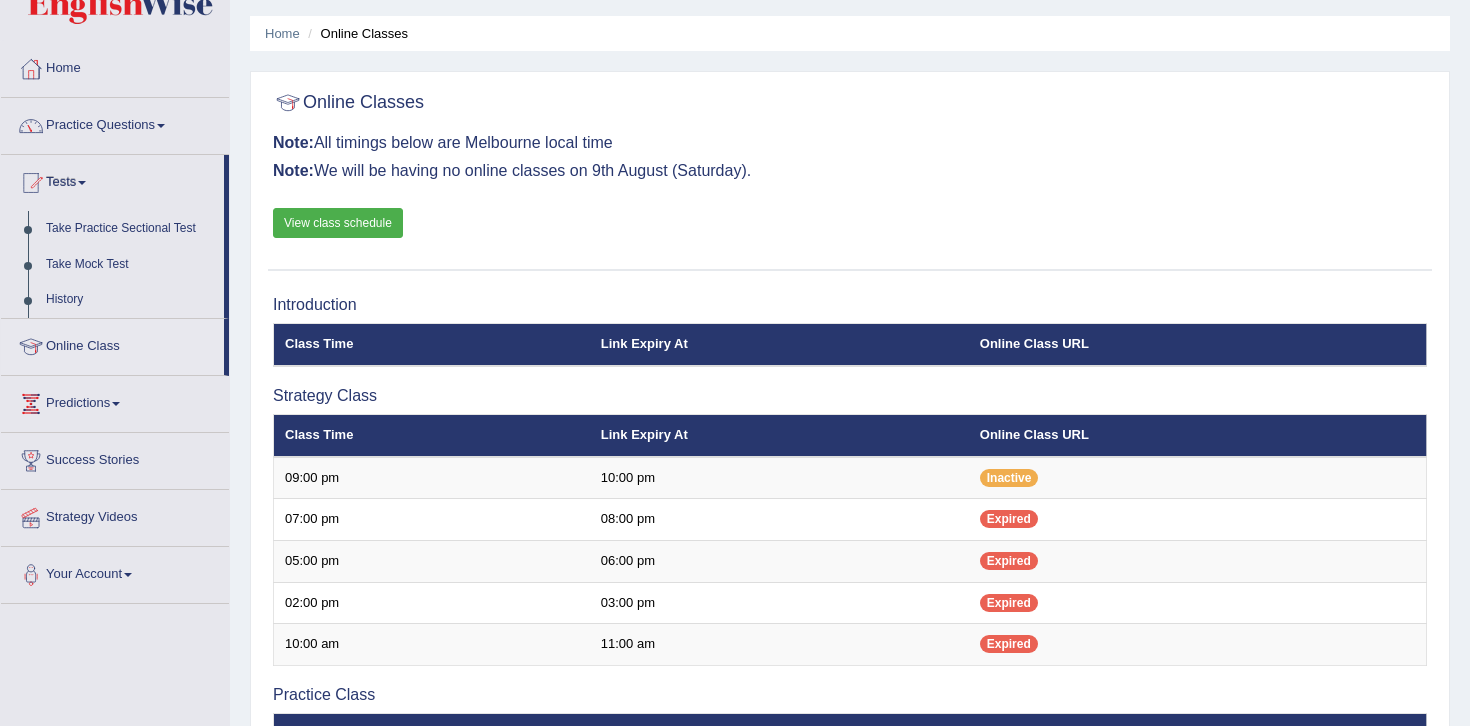 click on "Practice Questions" at bounding box center [115, 123] 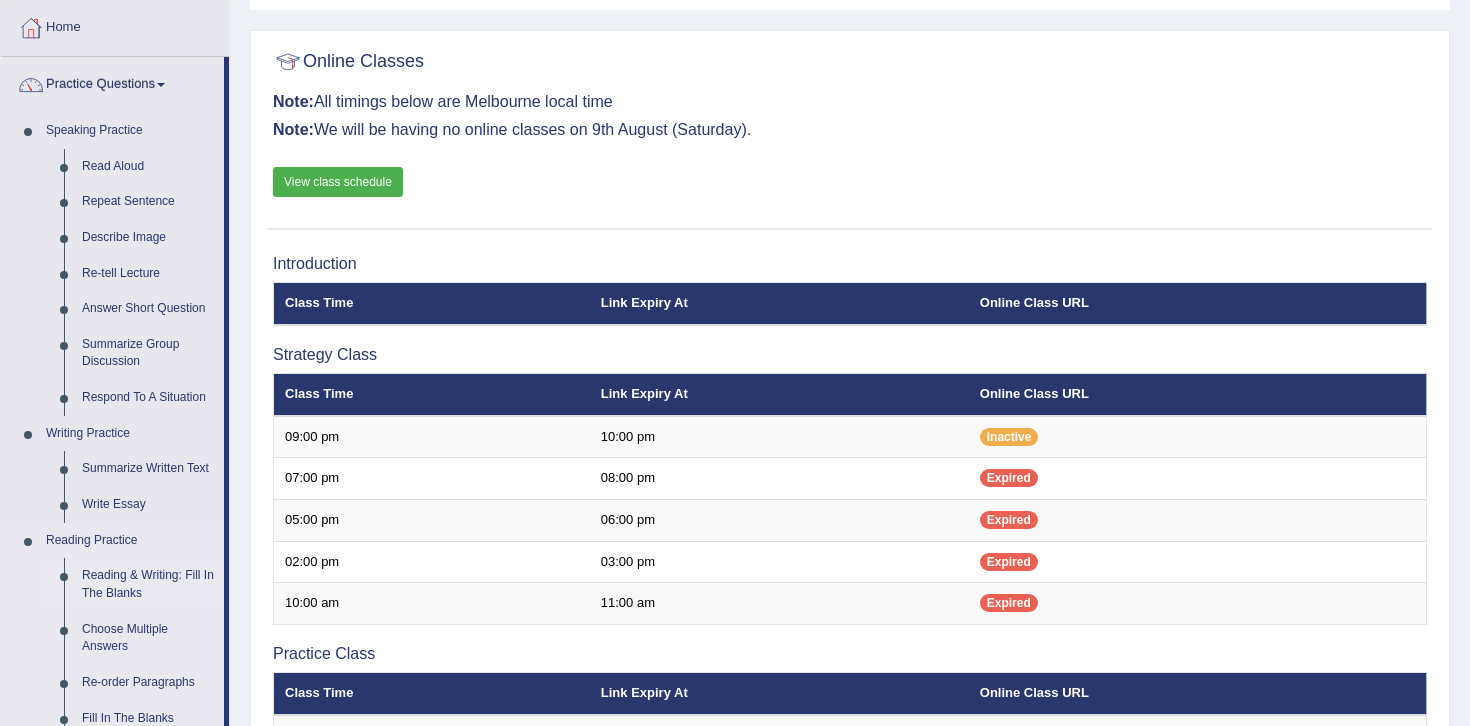 scroll, scrollTop: 103, scrollLeft: 0, axis: vertical 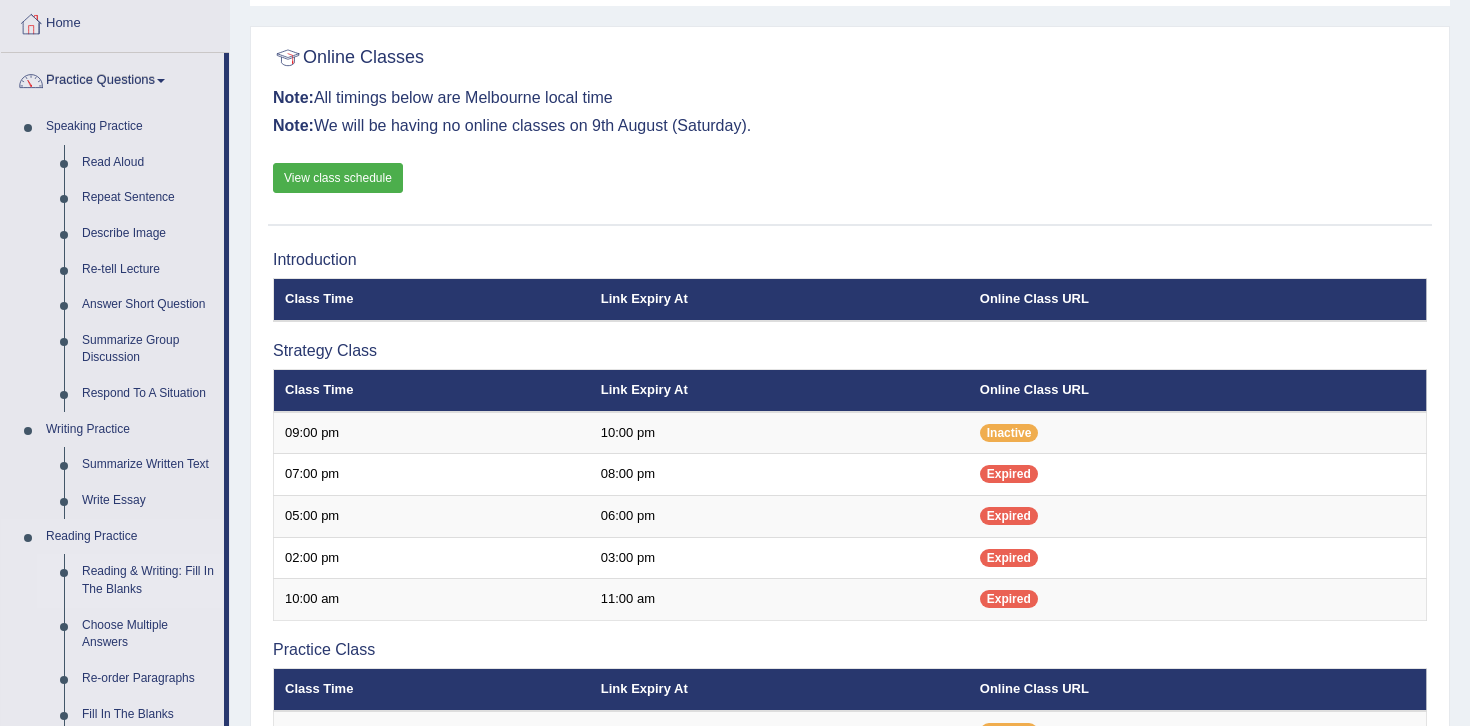 click on "Reading & Writing: Fill In The Blanks" at bounding box center [148, 580] 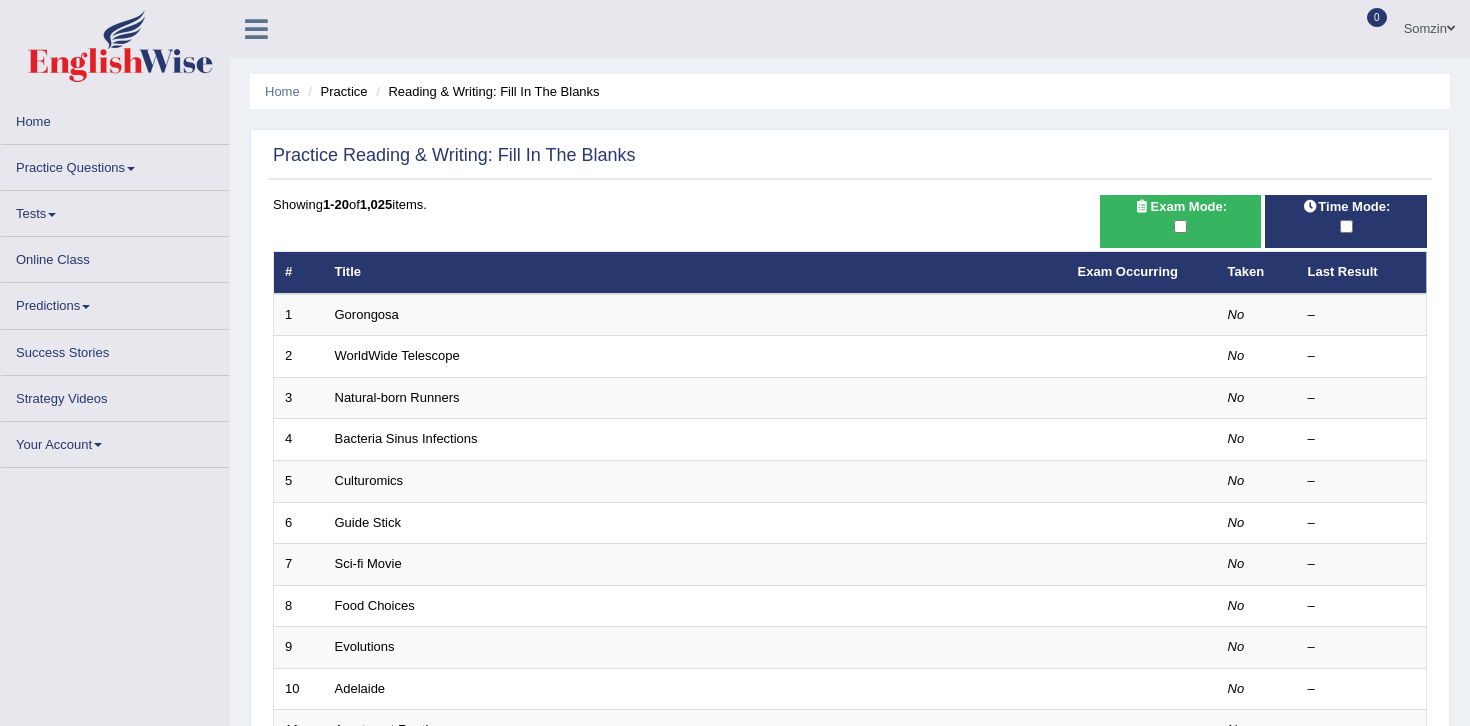 scroll, scrollTop: 0, scrollLeft: 0, axis: both 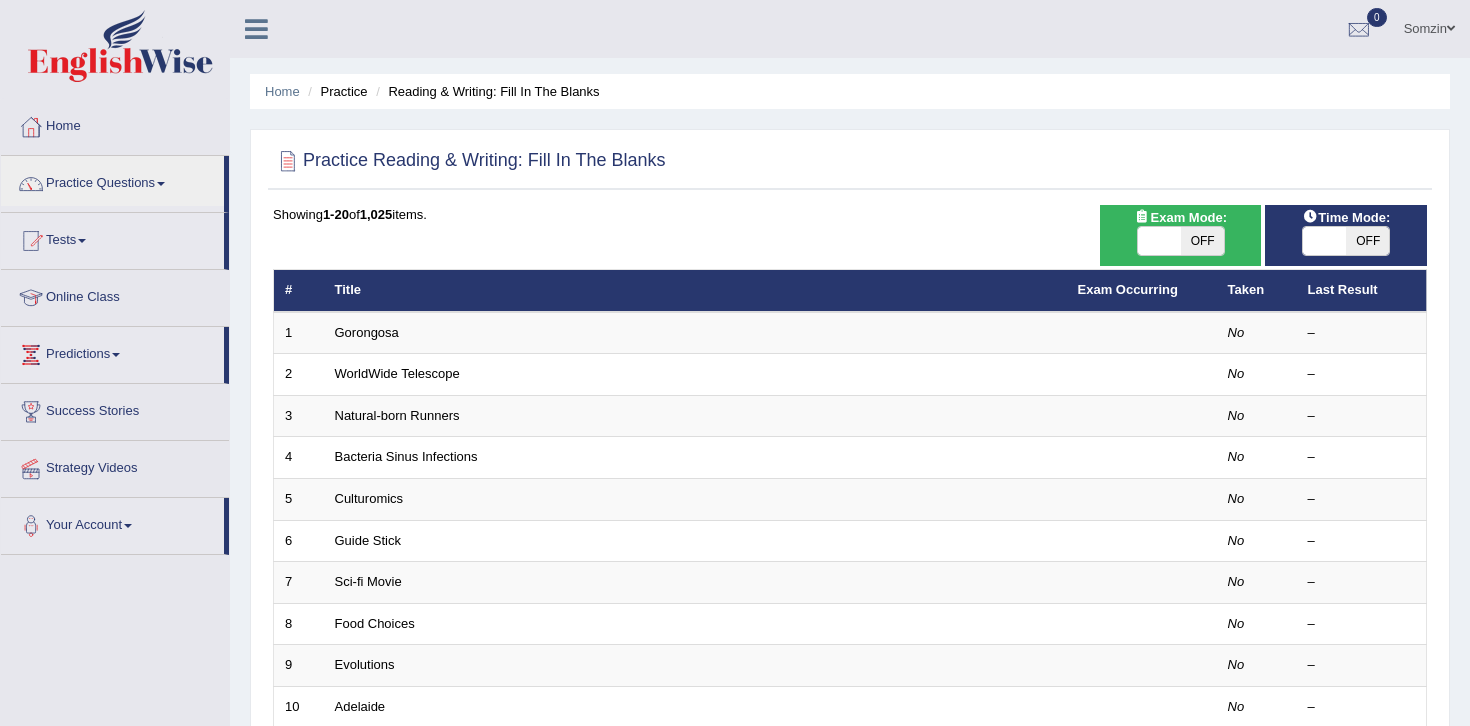 click on "OFF" at bounding box center (1202, 241) 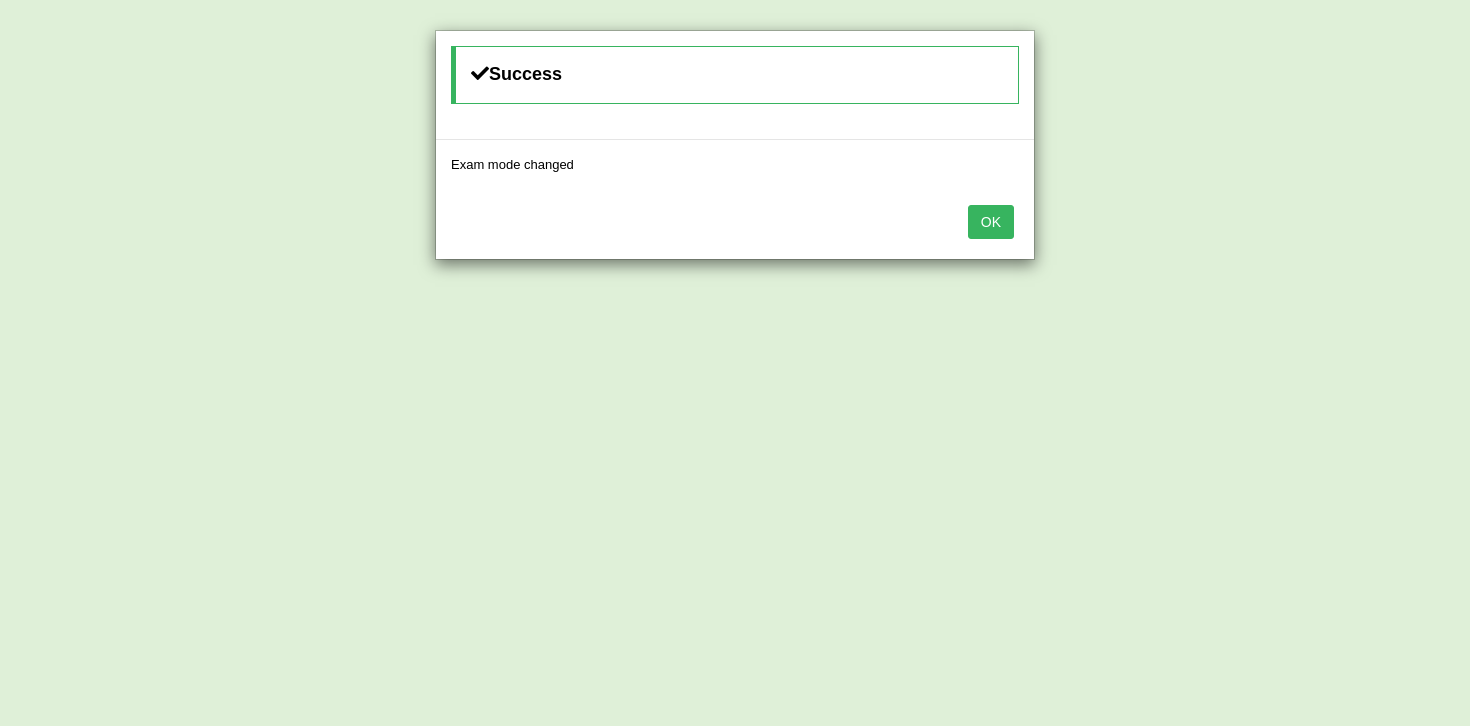 click on "OK" at bounding box center (991, 222) 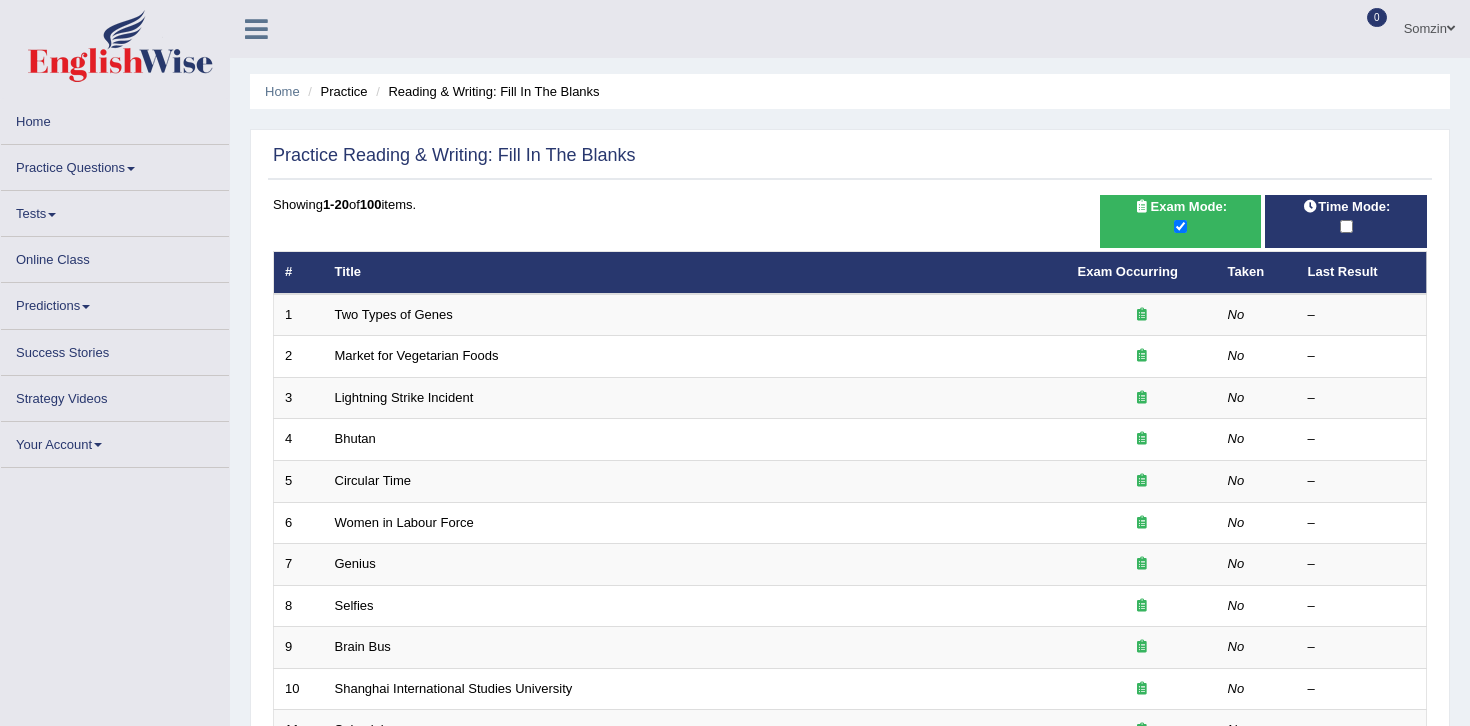 scroll, scrollTop: 0, scrollLeft: 0, axis: both 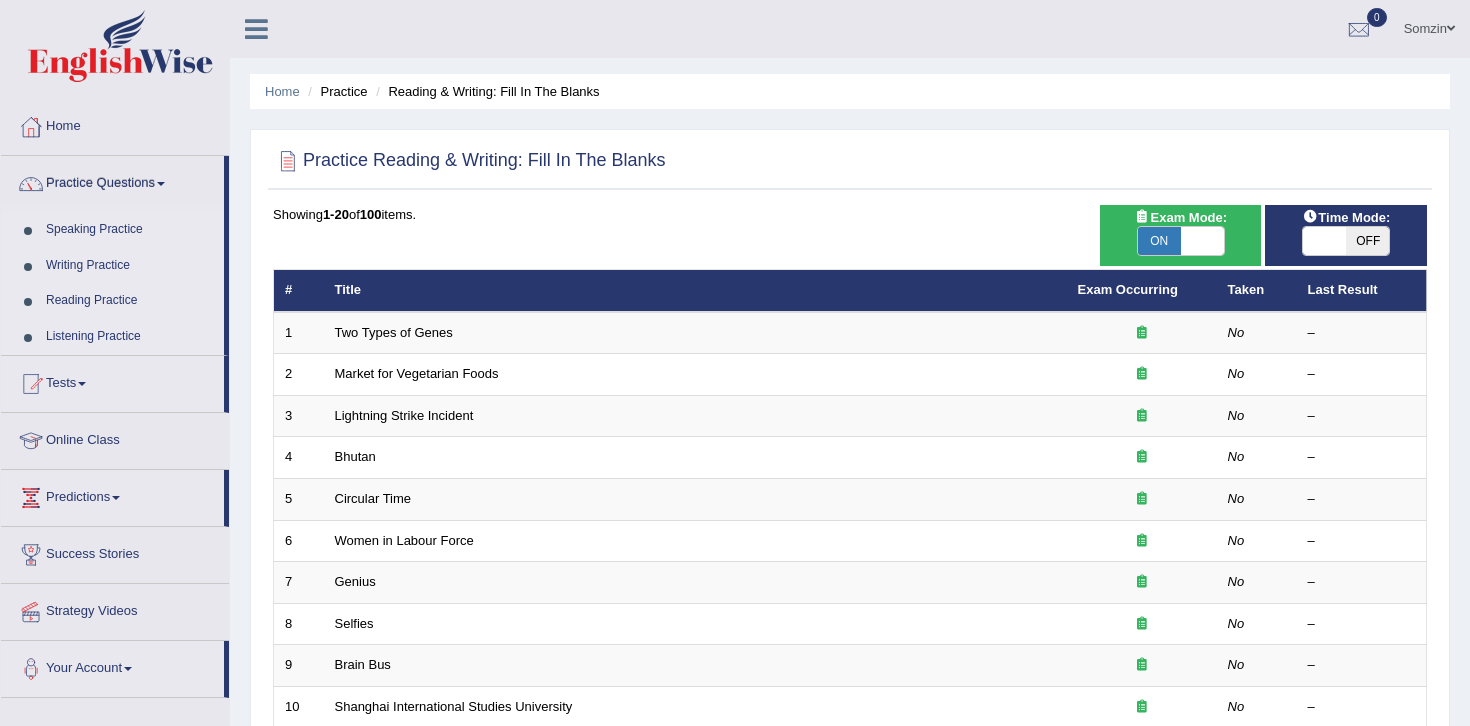 click on "OFF" at bounding box center (1367, 241) 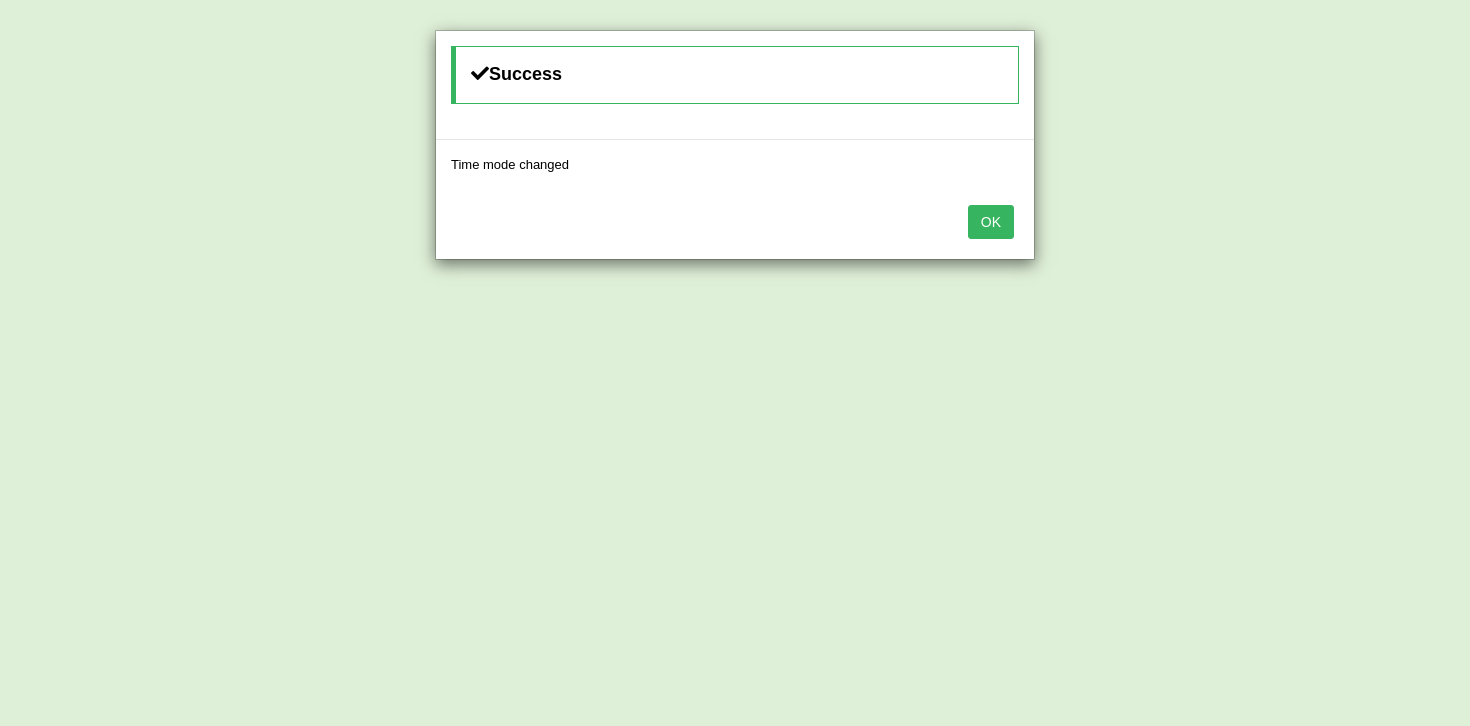 click on "OK" at bounding box center [991, 222] 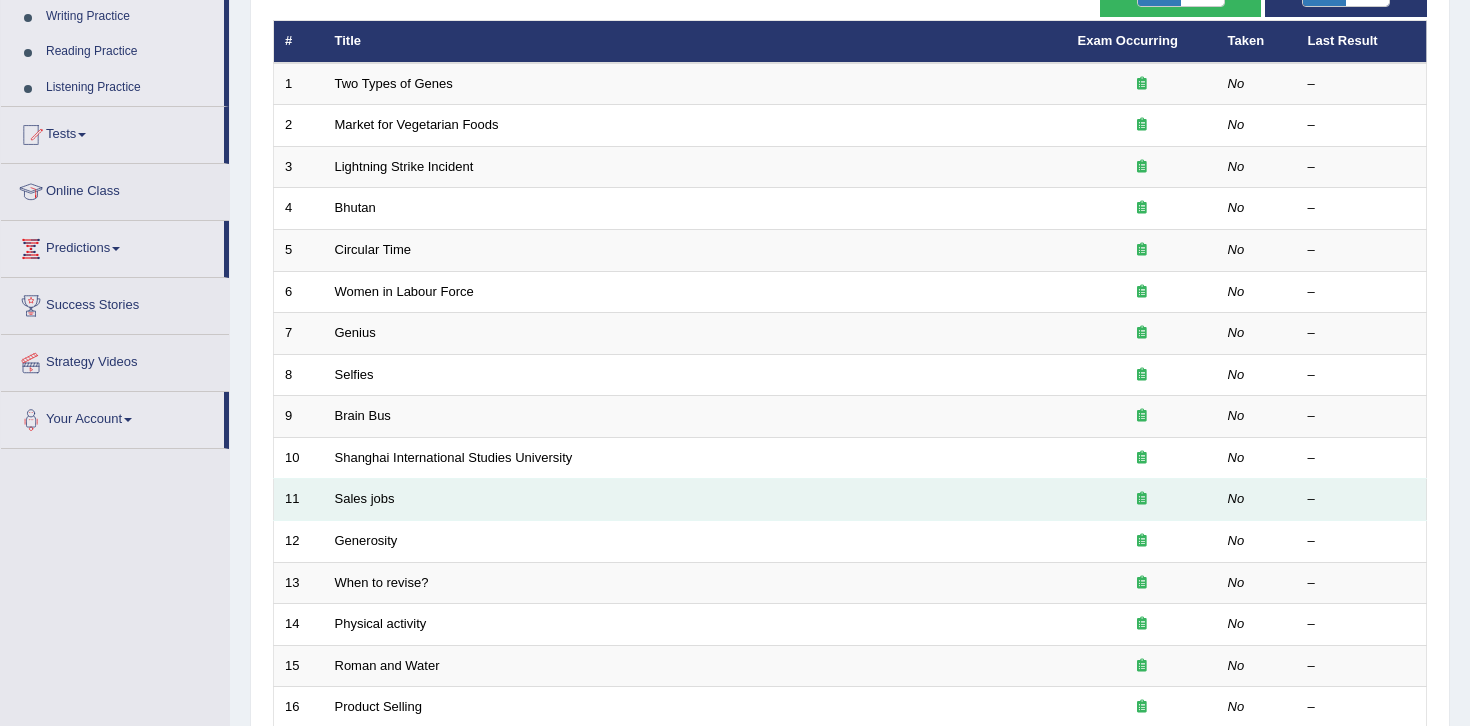 scroll, scrollTop: 259, scrollLeft: 0, axis: vertical 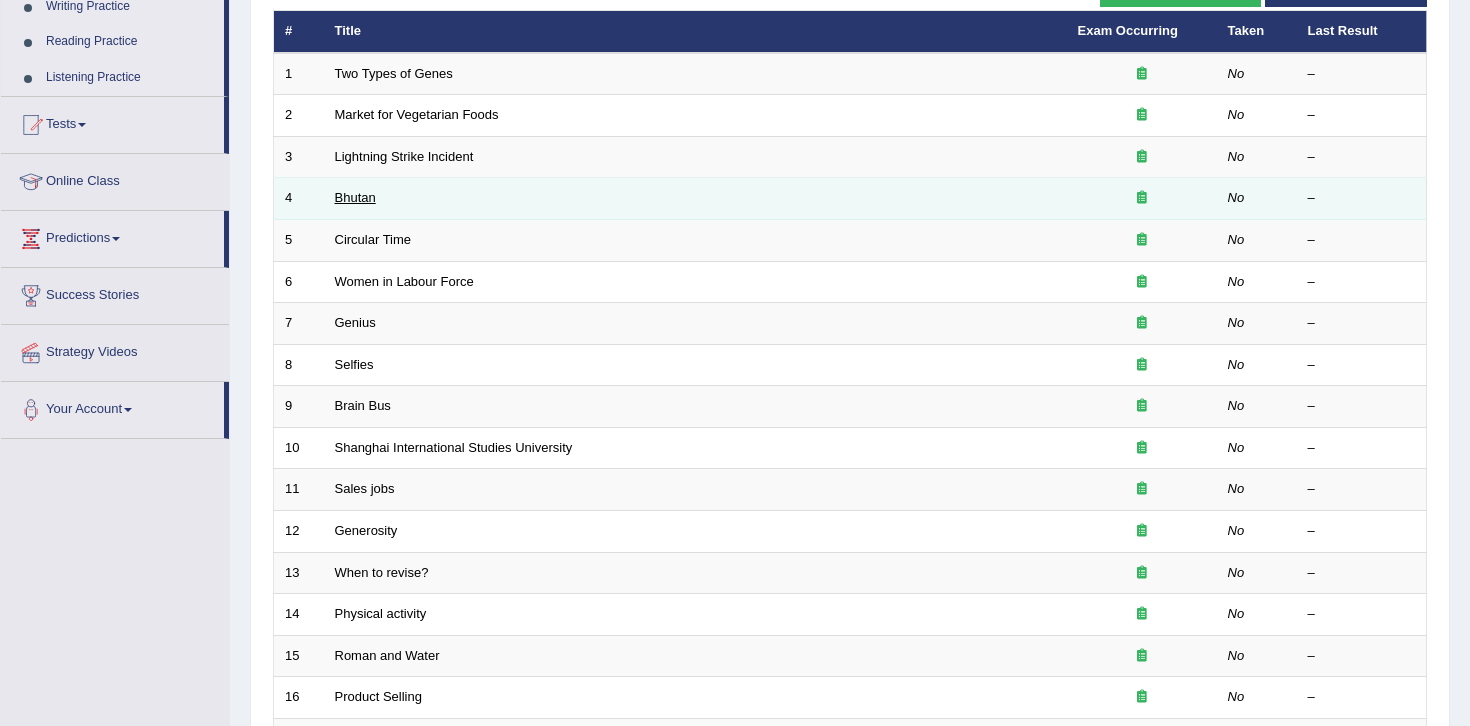 click on "Bhutan" at bounding box center [355, 197] 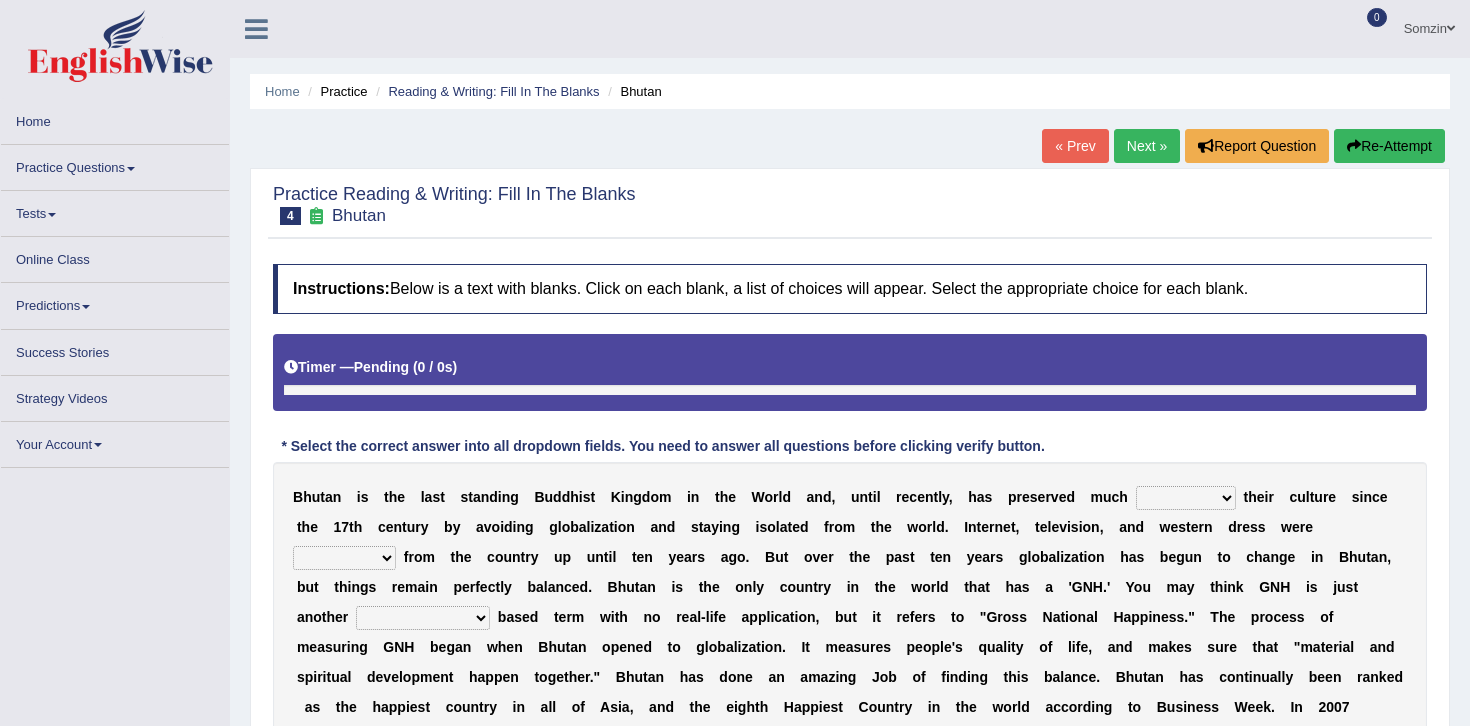 scroll, scrollTop: 0, scrollLeft: 0, axis: both 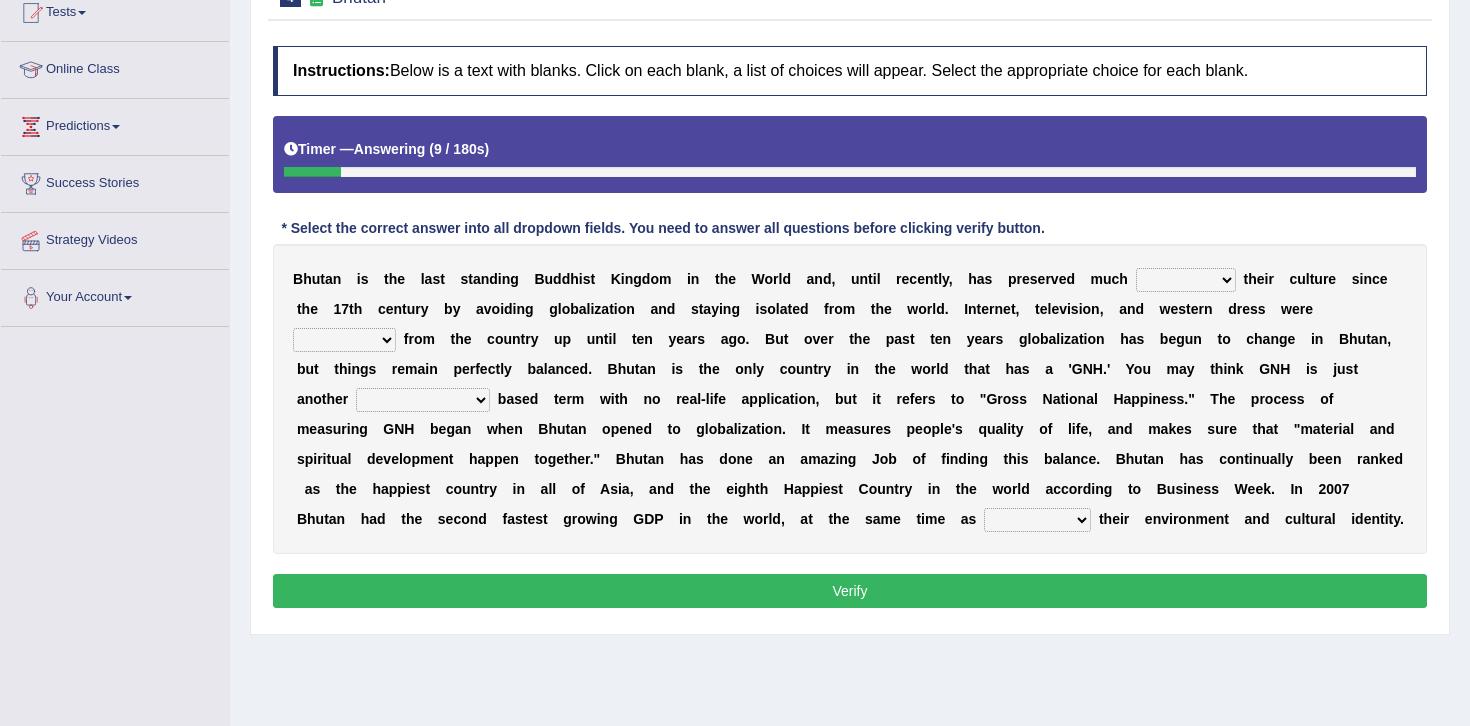 click on "of about to for" at bounding box center (1186, 280) 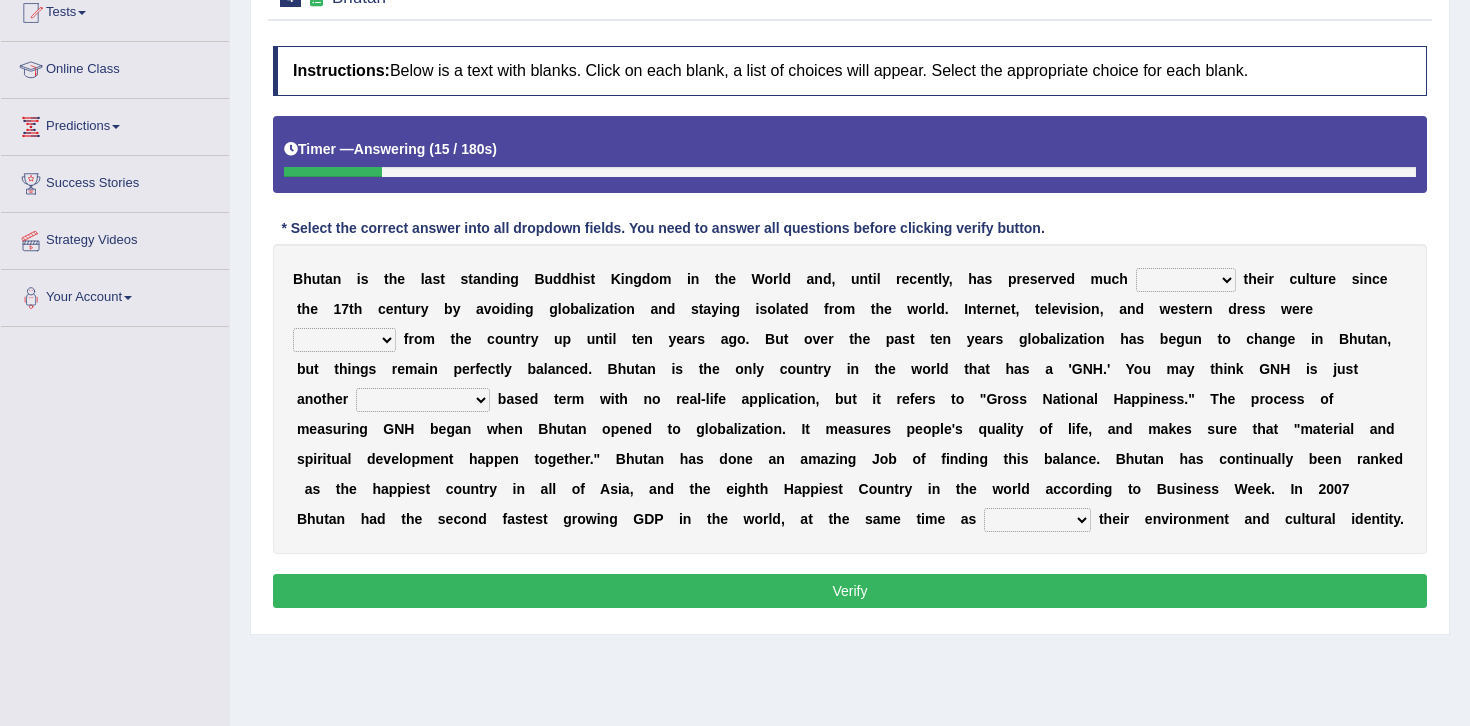 click on "of about to for" at bounding box center [1186, 280] 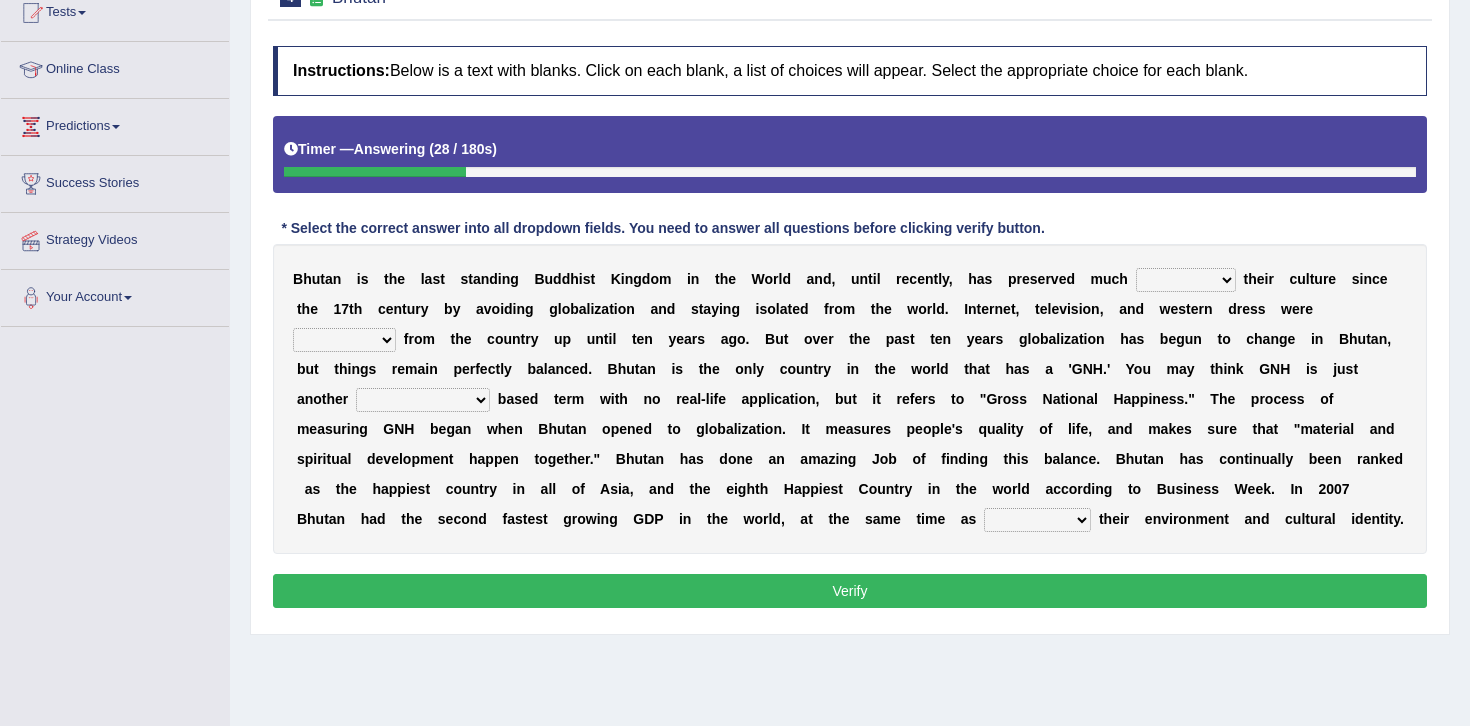 click on "of about to for" at bounding box center (1186, 280) 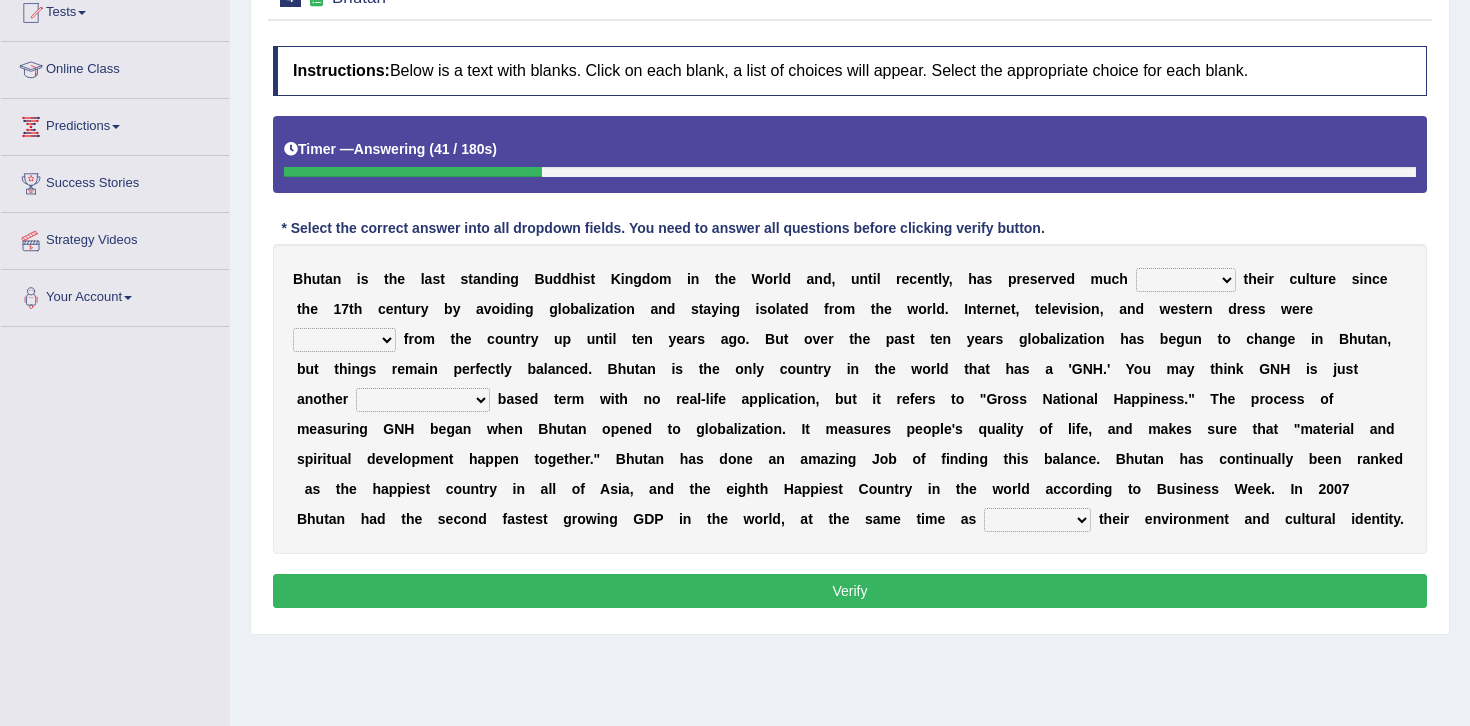 click on "of about to for" at bounding box center [1186, 280] 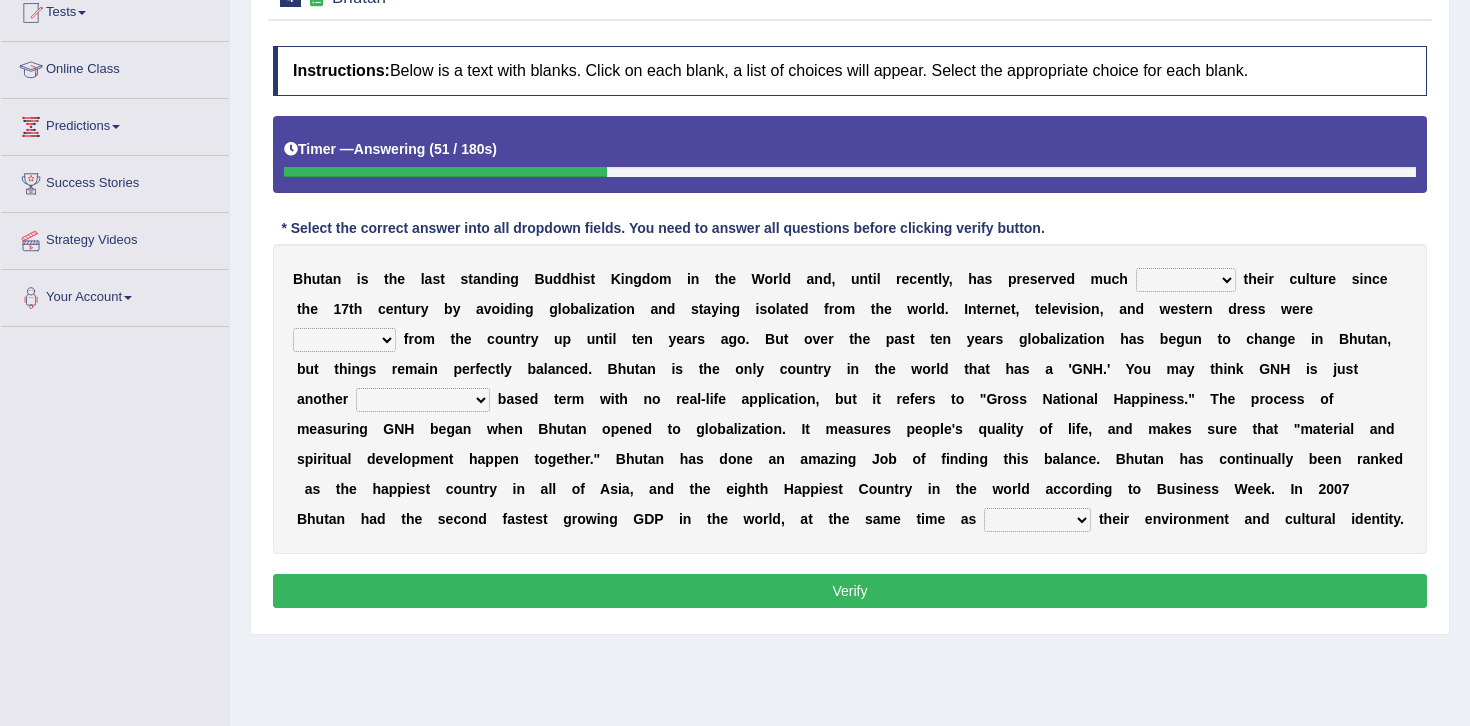 click on "of about to for" at bounding box center (1186, 280) 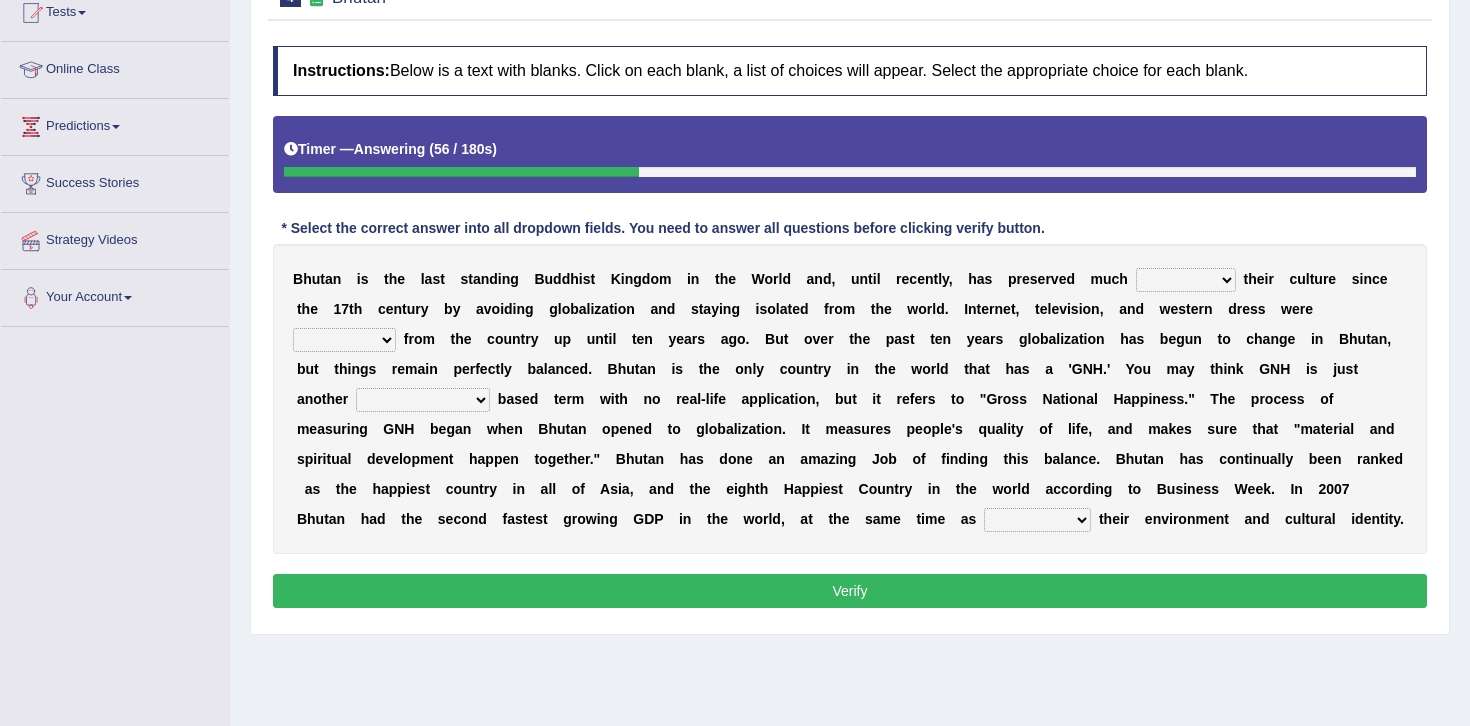 click on "of about to for" at bounding box center (1186, 280) 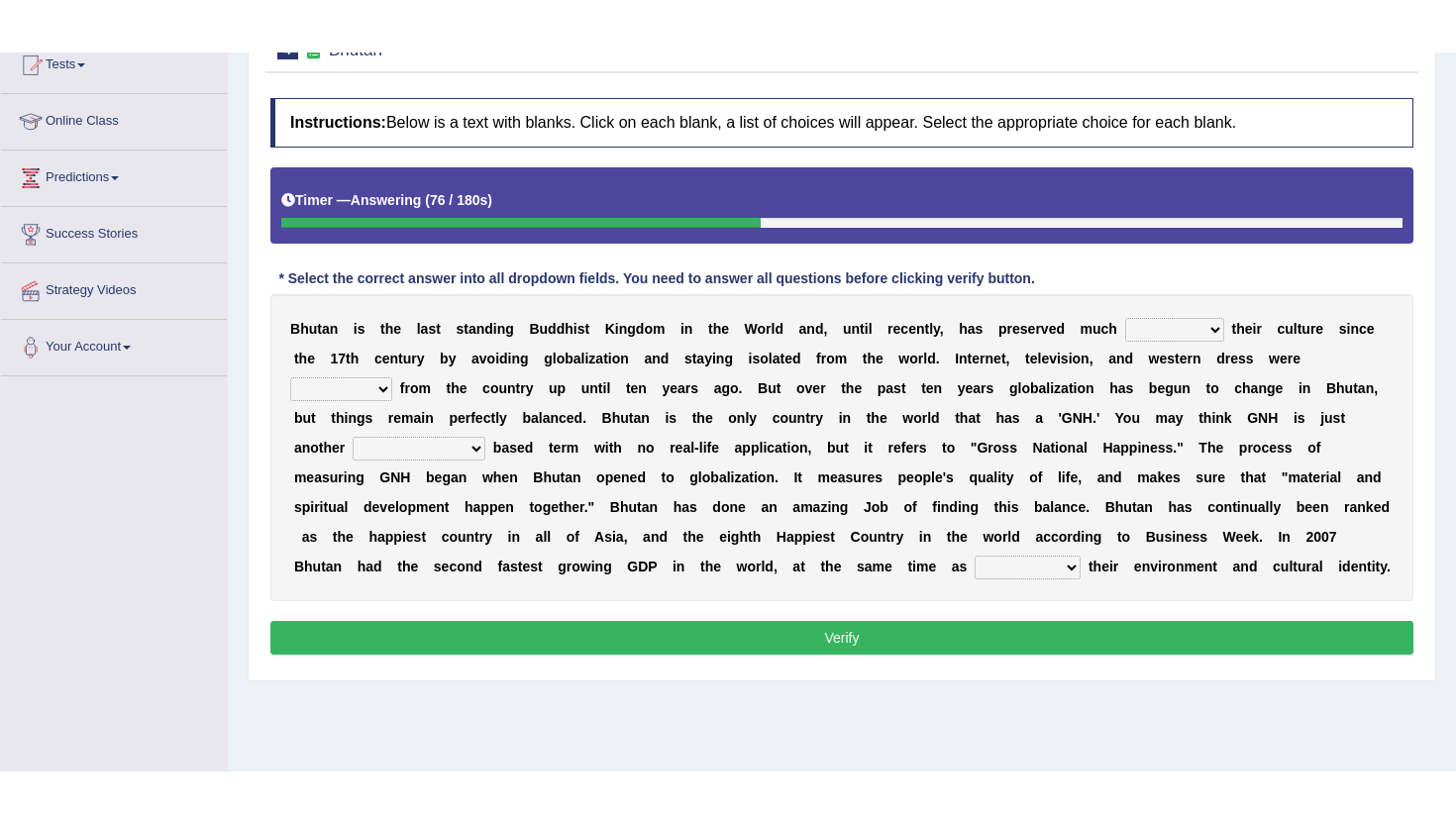 scroll, scrollTop: 217, scrollLeft: 0, axis: vertical 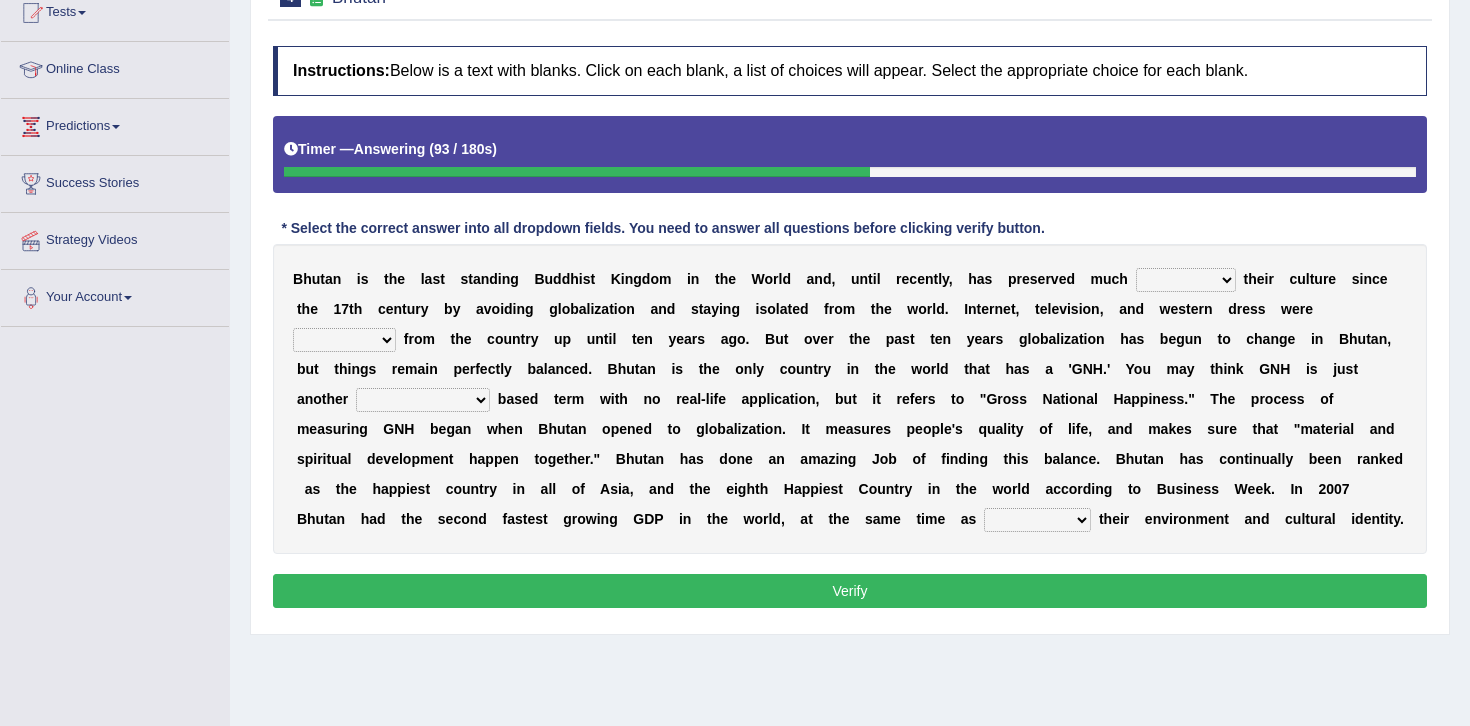 click on "of about to for" at bounding box center [1186, 280] 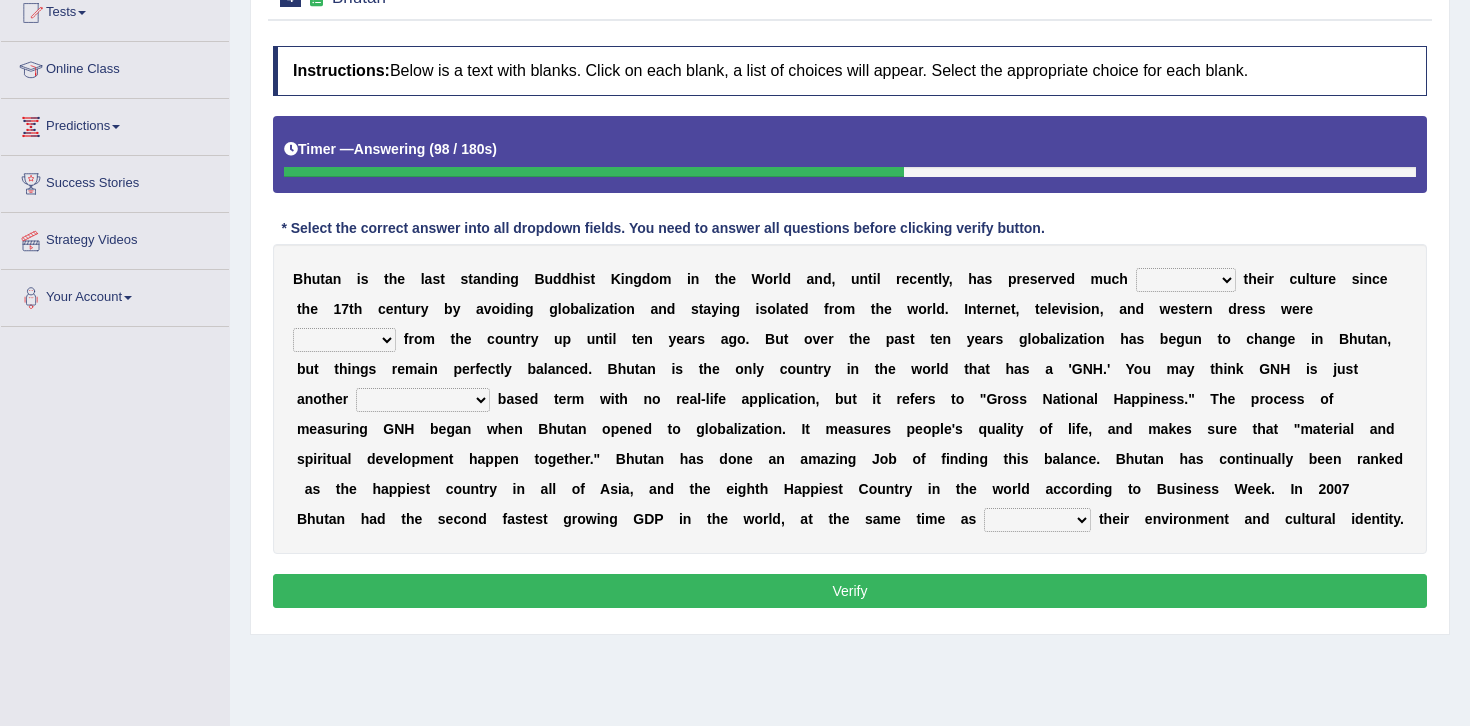 click on "of about to for" at bounding box center [1186, 280] 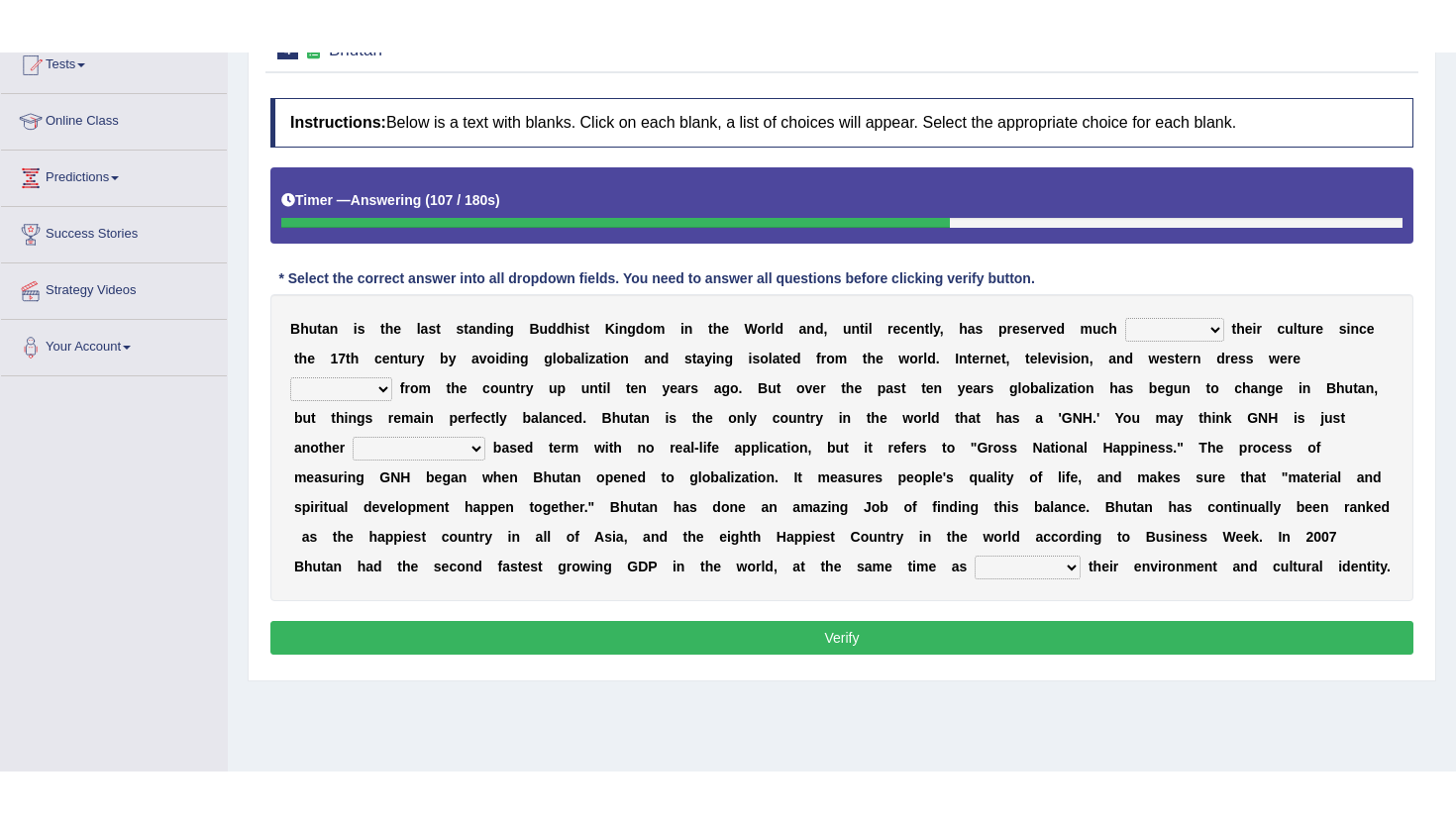 scroll, scrollTop: 217, scrollLeft: 0, axis: vertical 